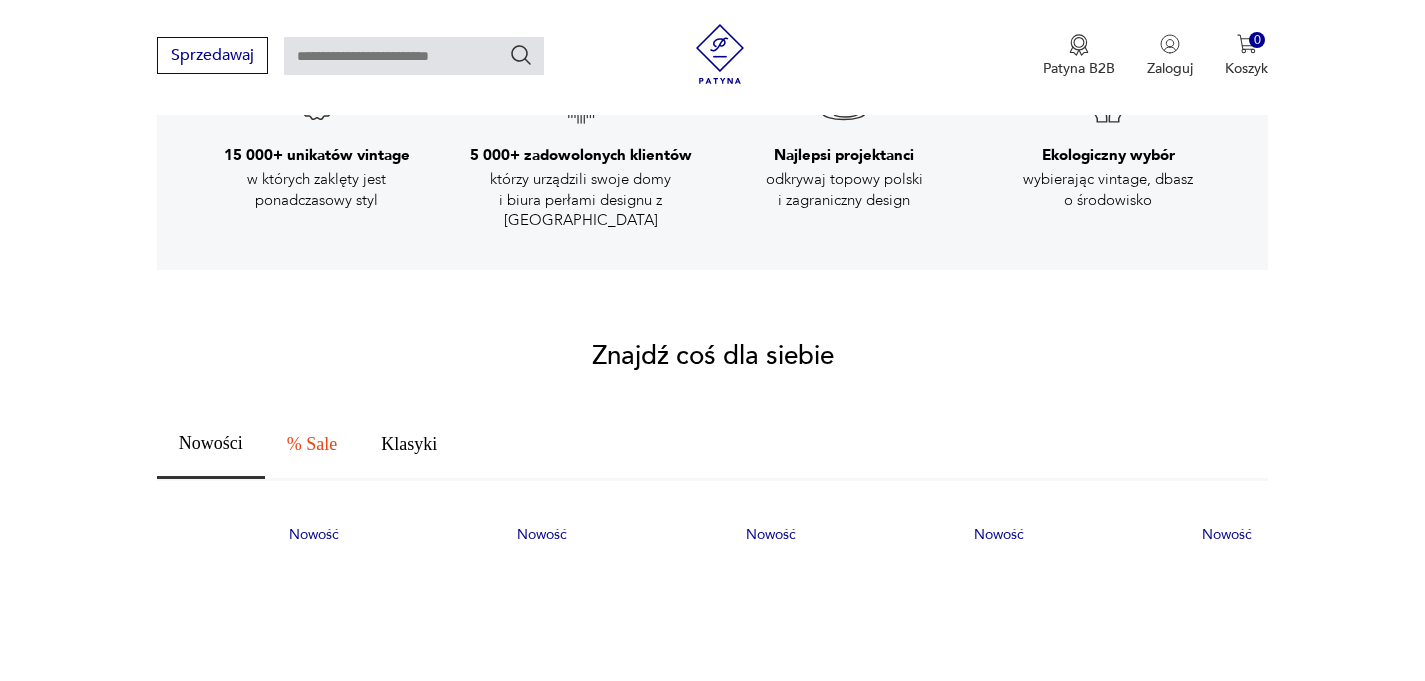 scroll, scrollTop: 1165, scrollLeft: 0, axis: vertical 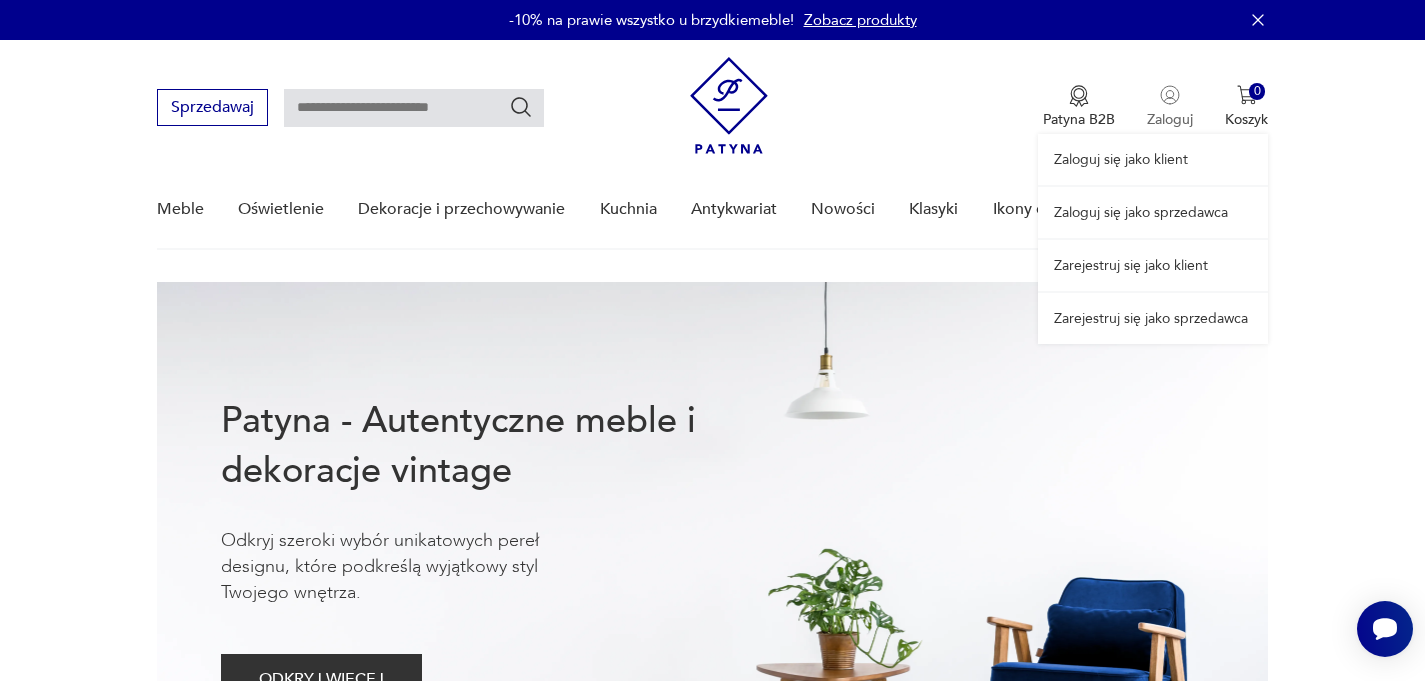 click on "Zaloguj się jako klient Zaloguj się jako sprzedawca Zarejestruj się jako klient Zarejestruj się jako sprzedawca" at bounding box center [1153, 192] 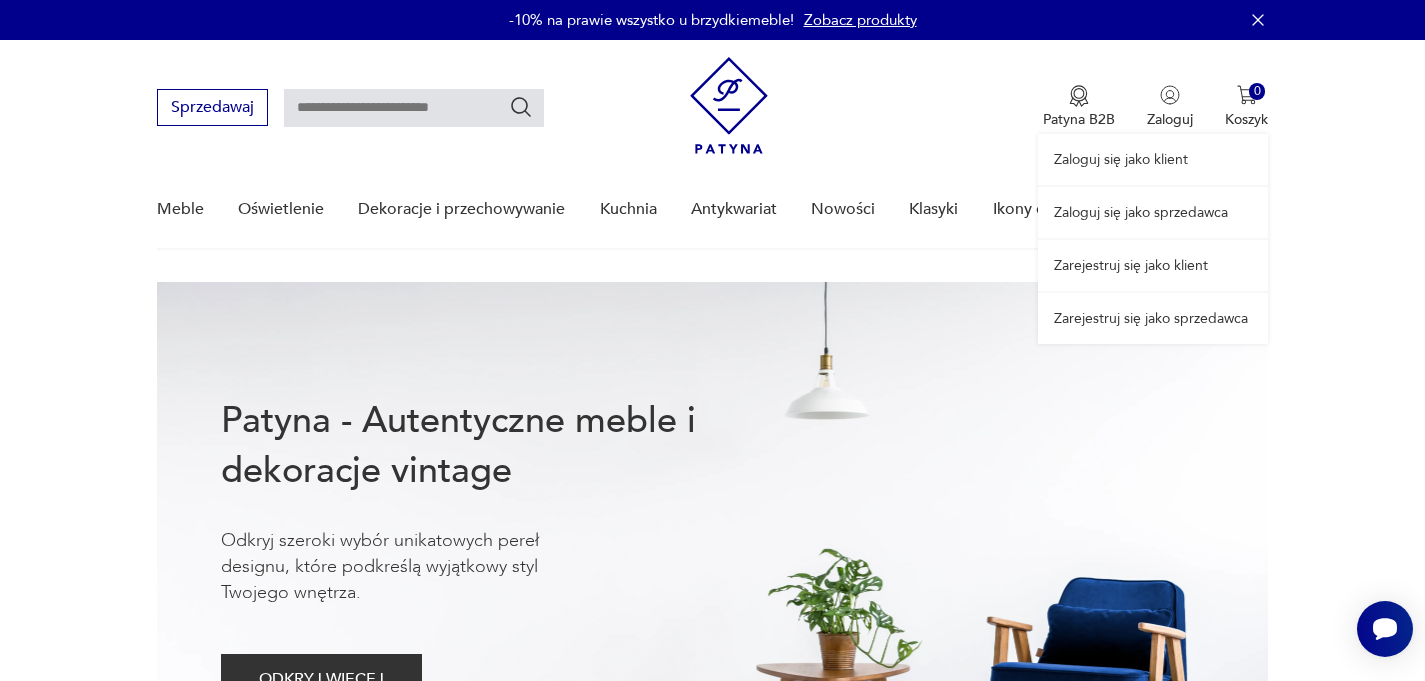 click on "Zaloguj się jako sprzedawca" at bounding box center (1153, 212) 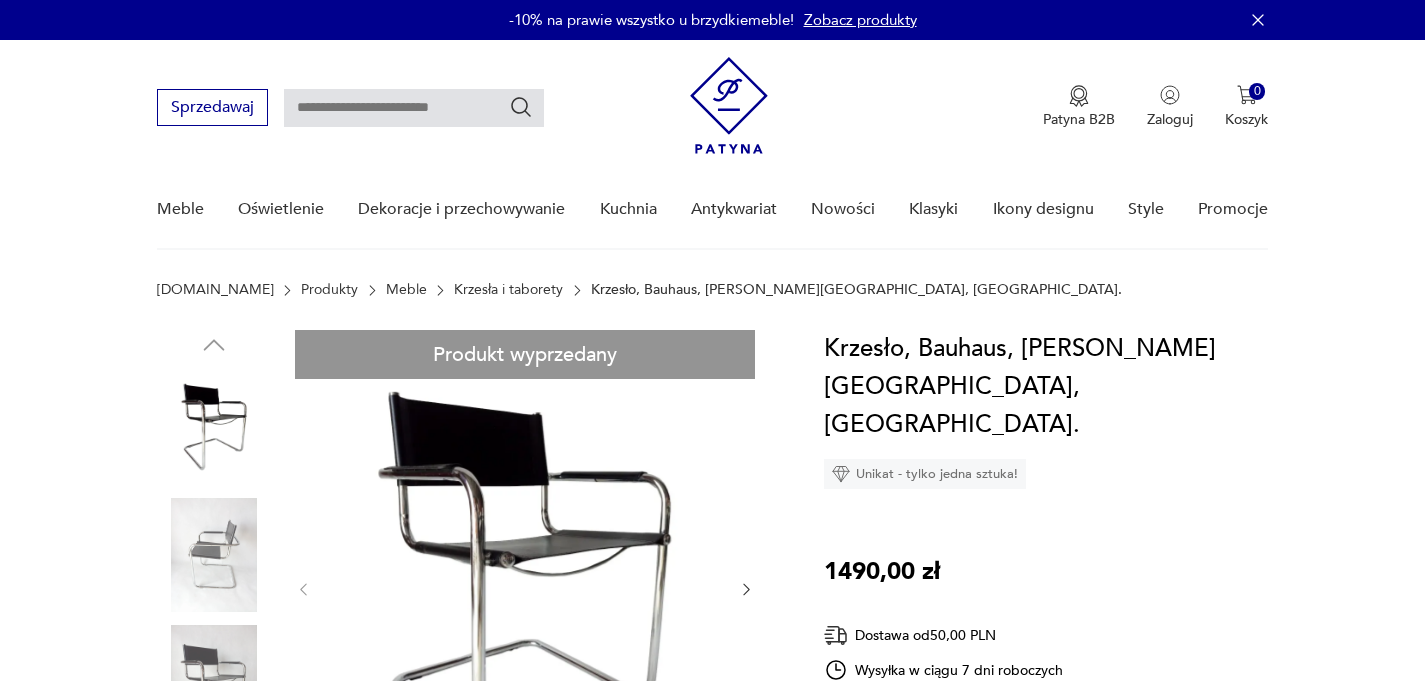 scroll, scrollTop: 0, scrollLeft: 0, axis: both 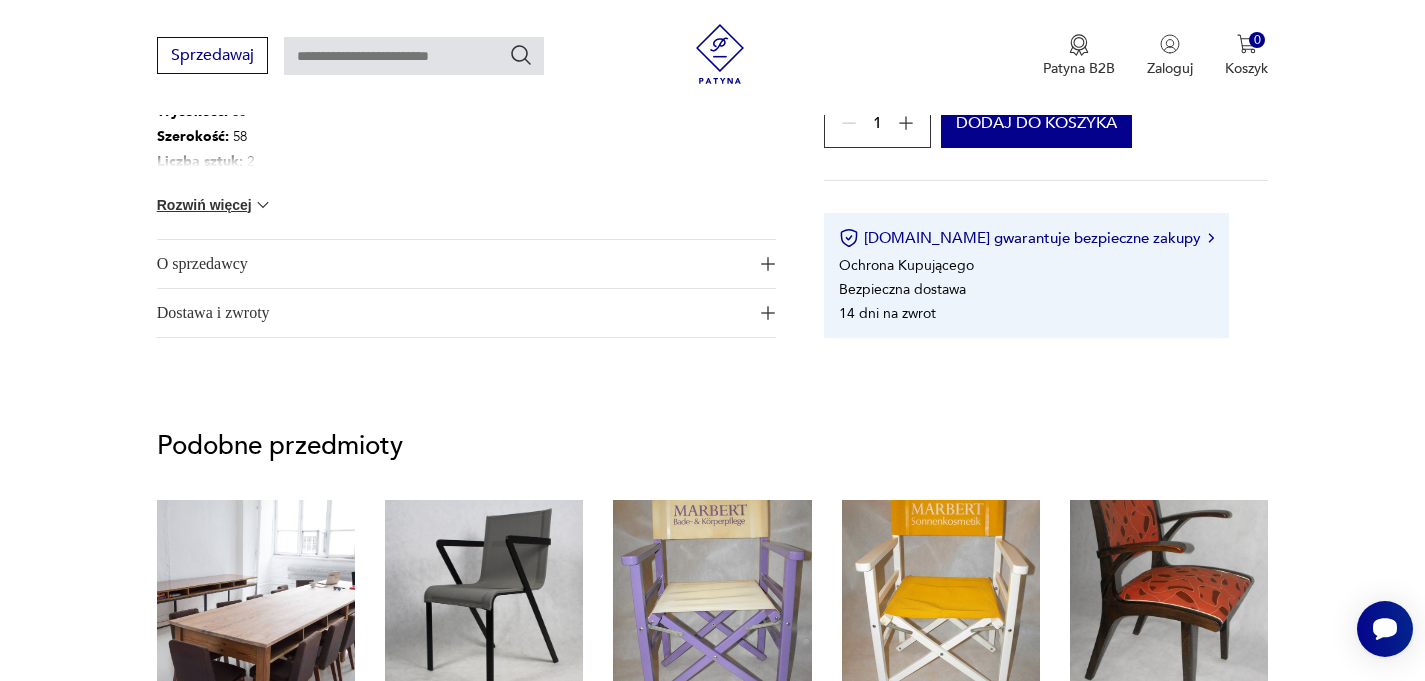 click on "O sprzedawcy" at bounding box center [452, 264] 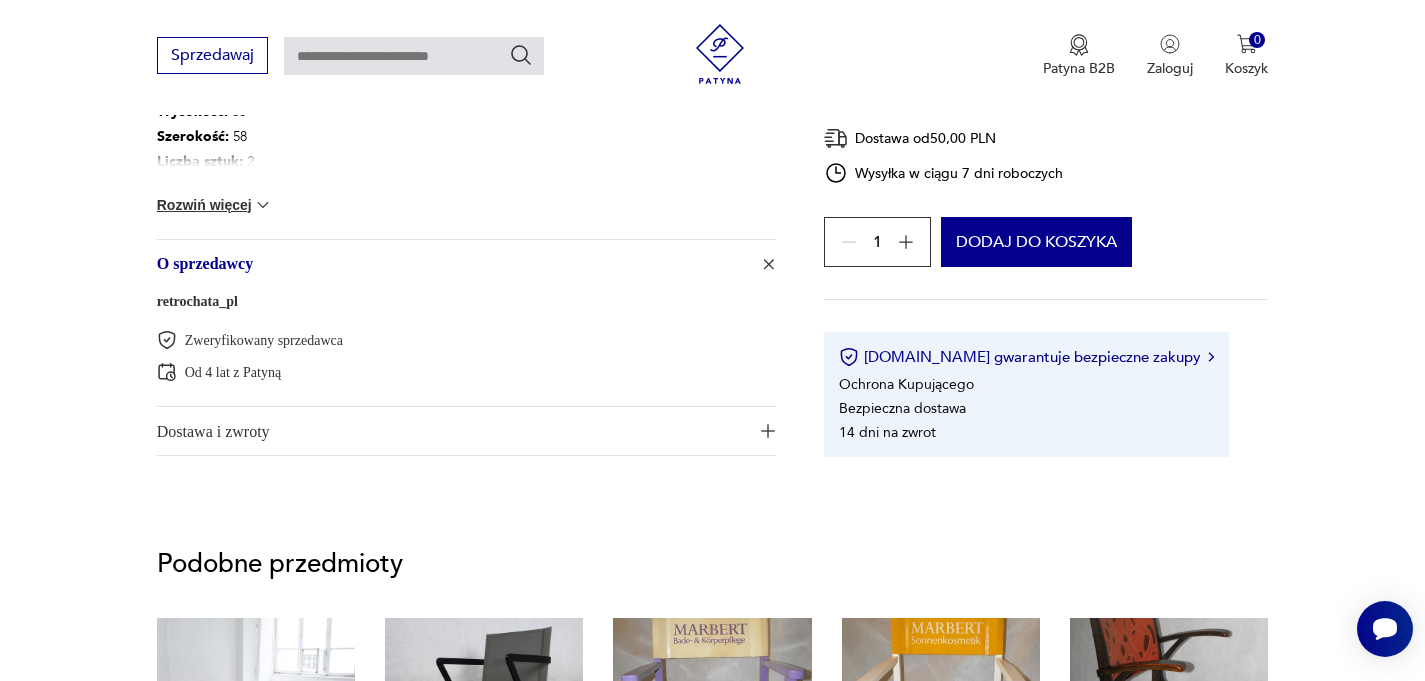 click on "O sprzedawcy" at bounding box center (452, 264) 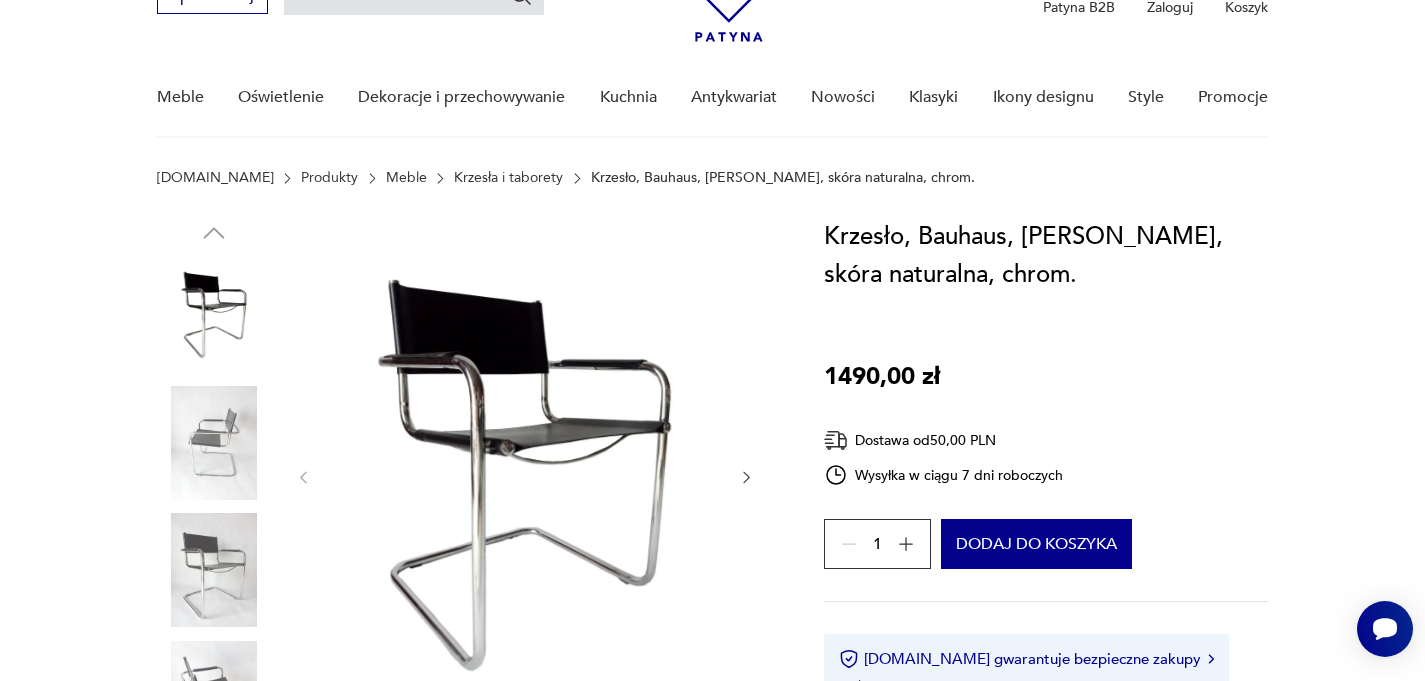 scroll, scrollTop: 0, scrollLeft: 0, axis: both 